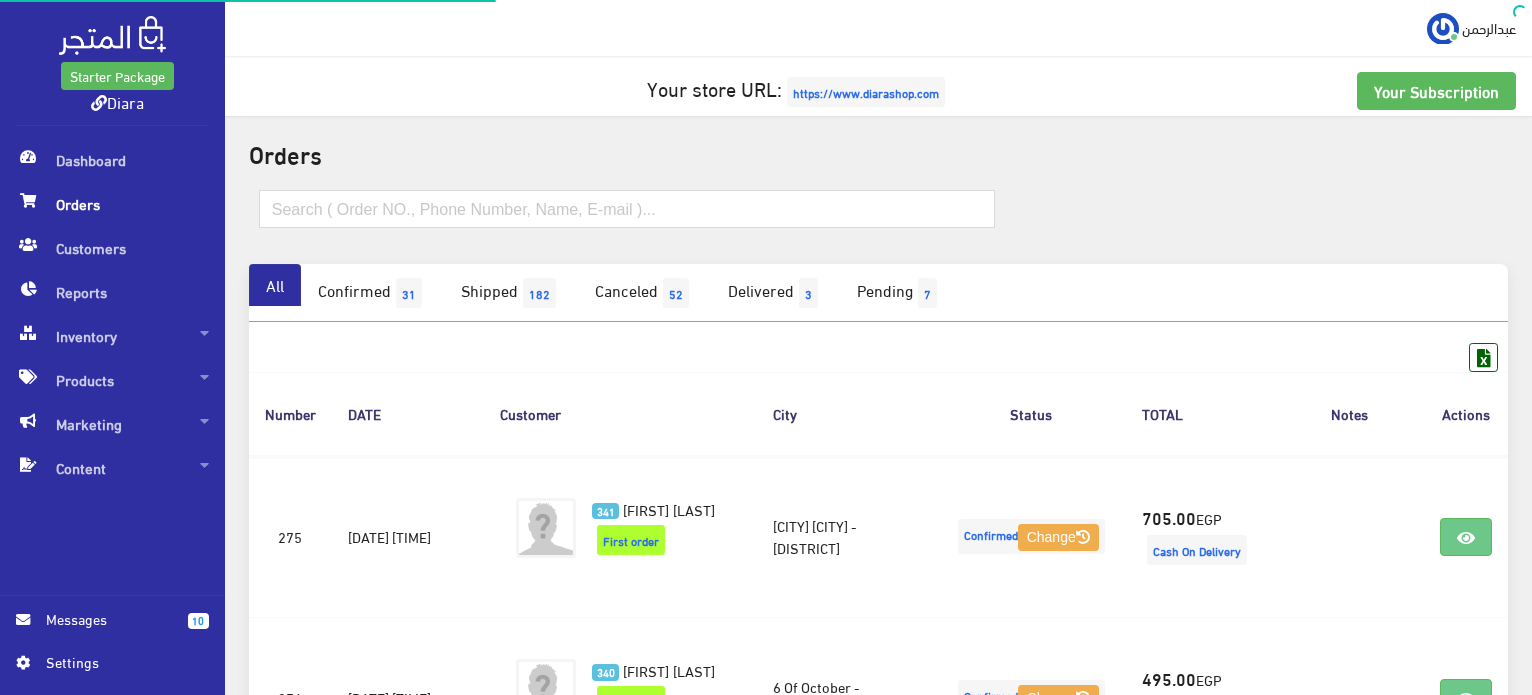 scroll, scrollTop: 0, scrollLeft: 0, axis: both 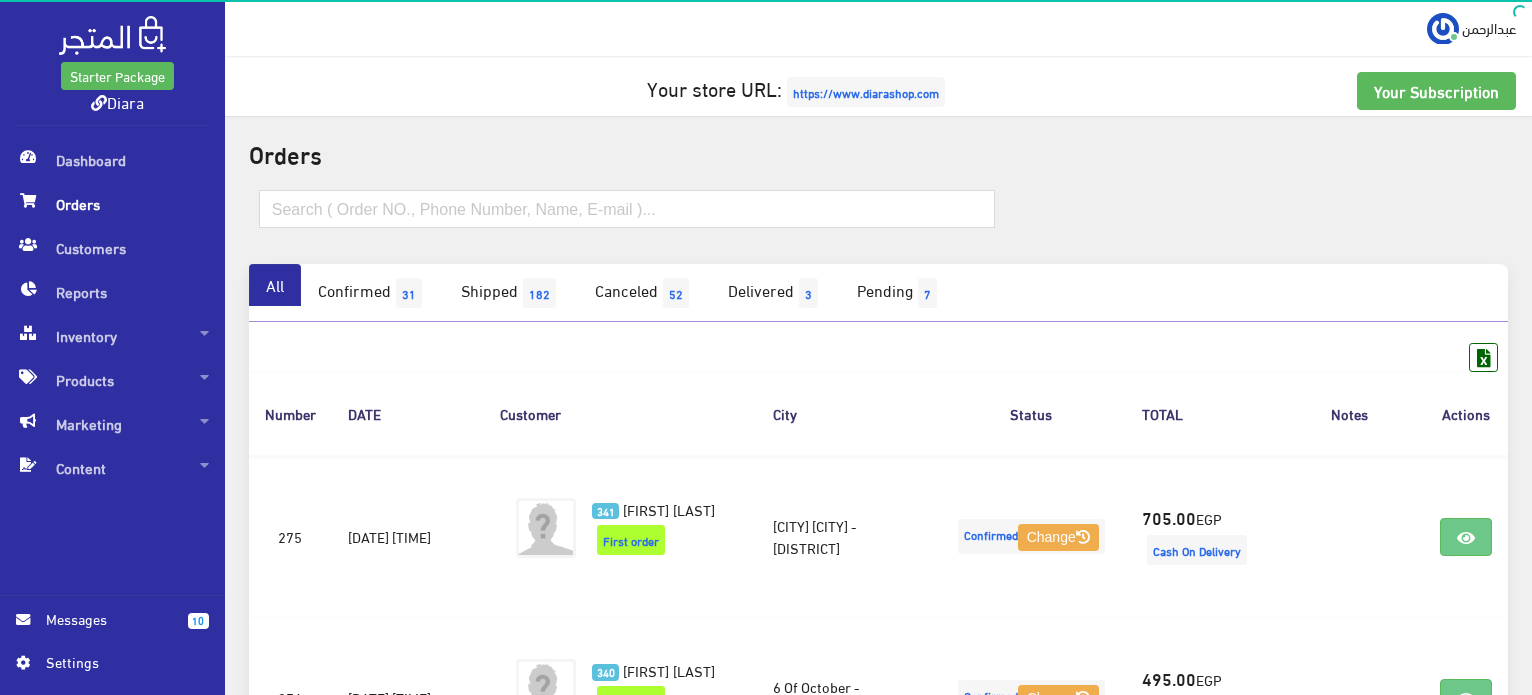 click on "Orders" at bounding box center [112, 204] 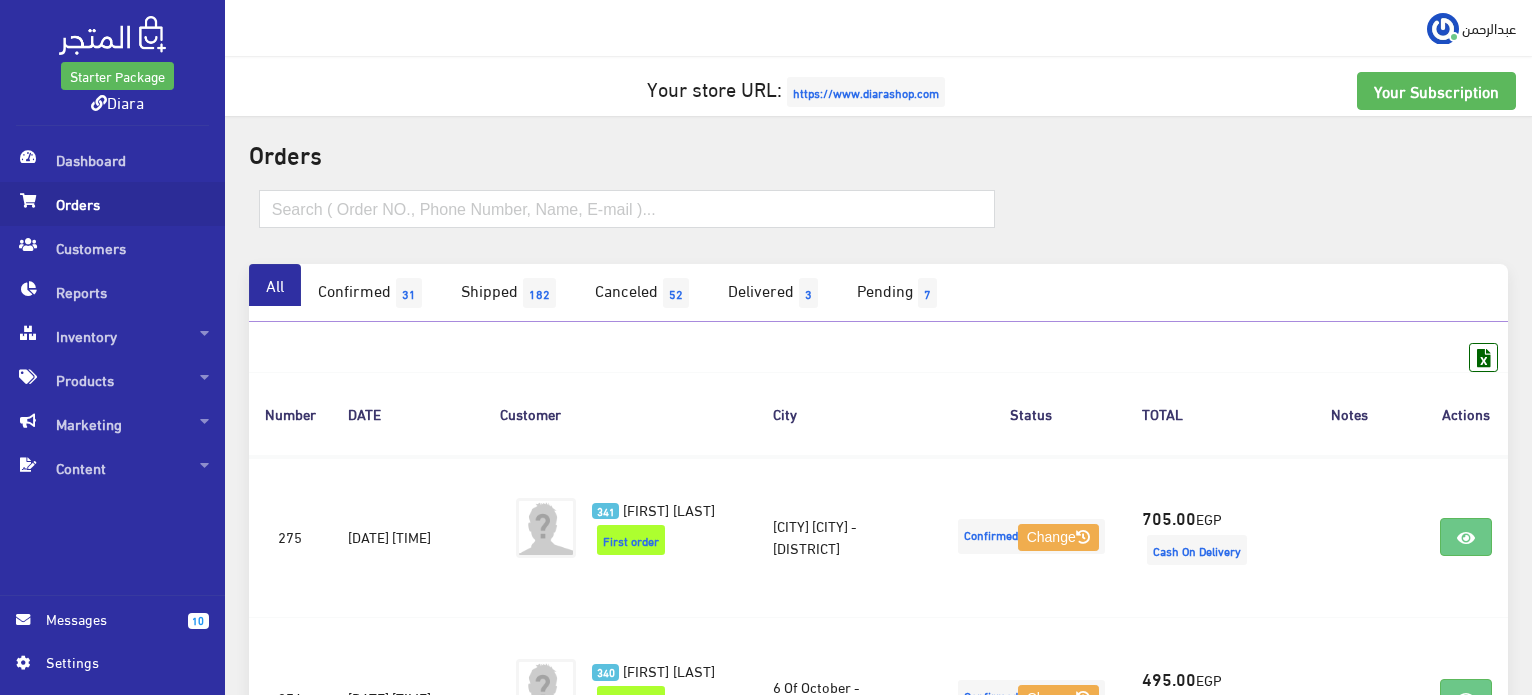 click on "Orders" at bounding box center [112, 204] 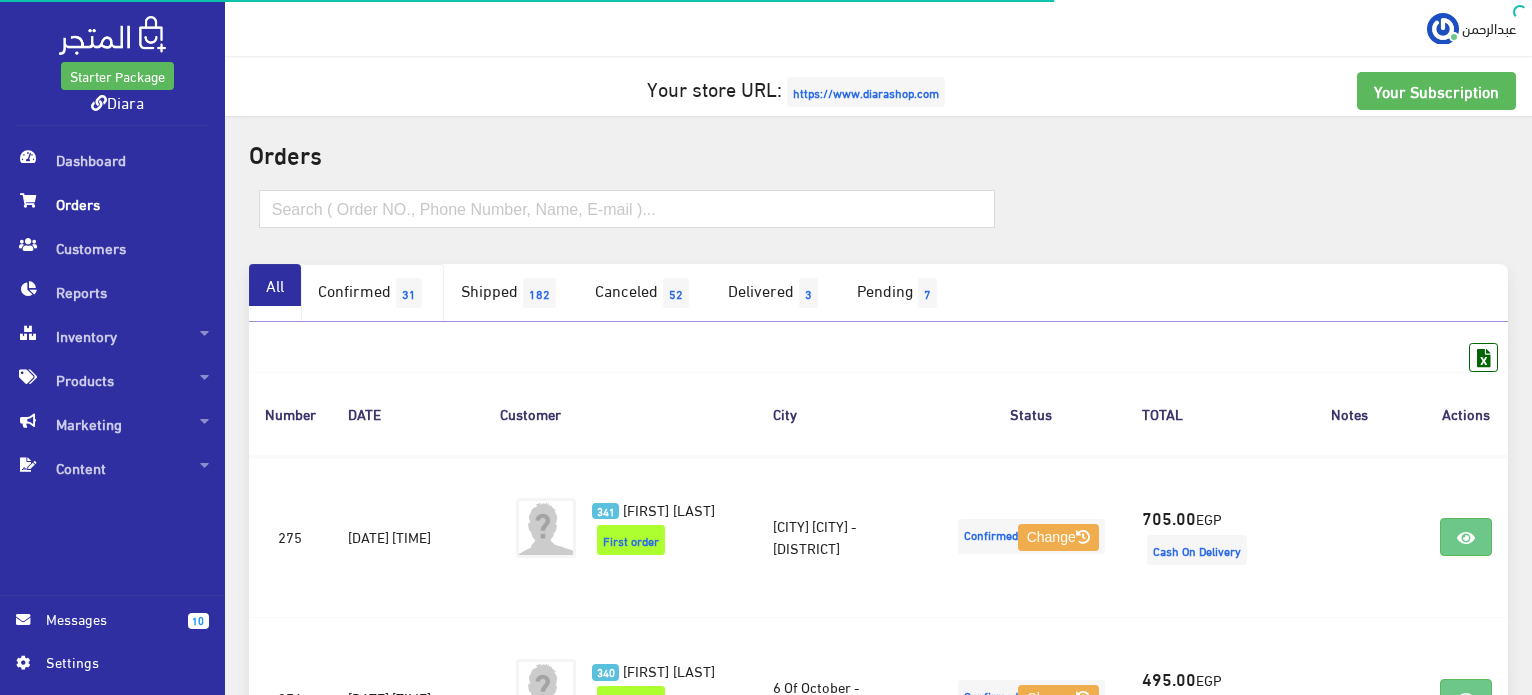 click on "31" at bounding box center [409, 293] 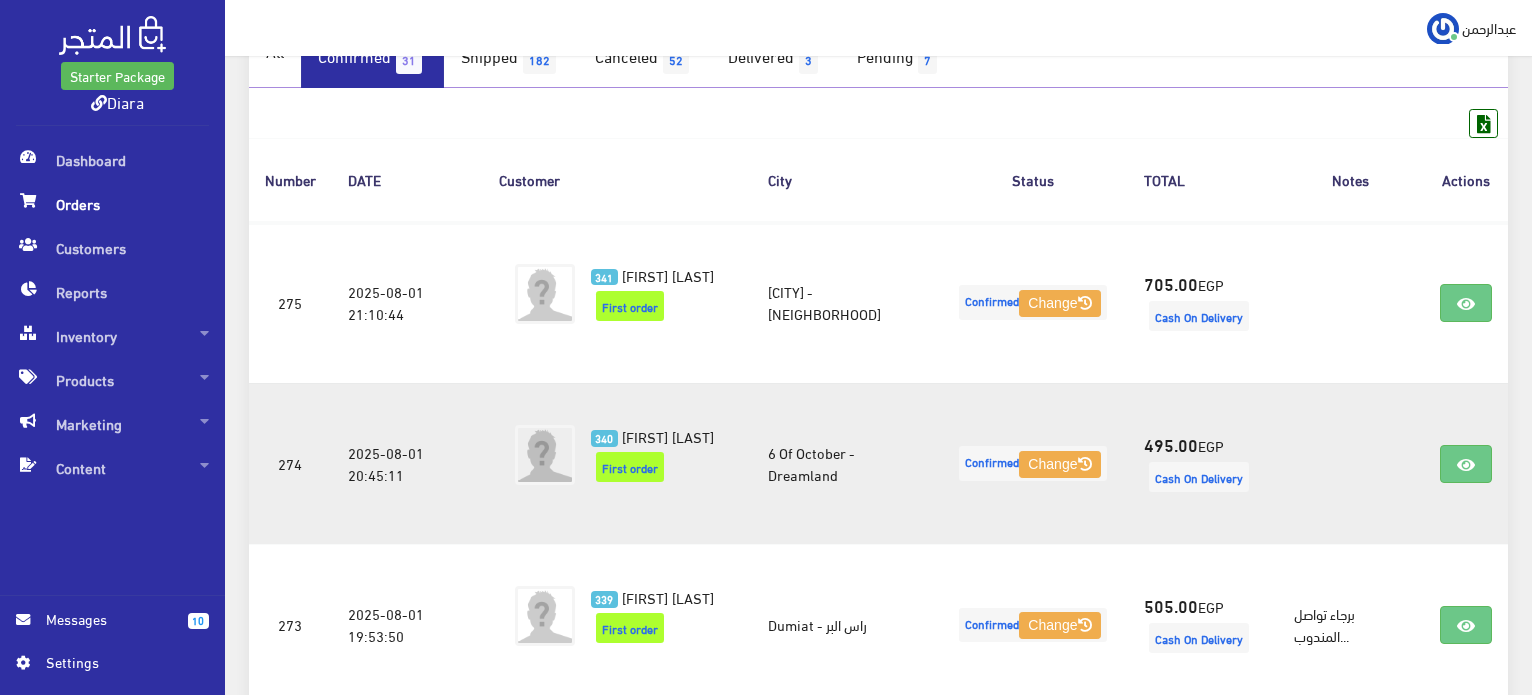 scroll, scrollTop: 200, scrollLeft: 0, axis: vertical 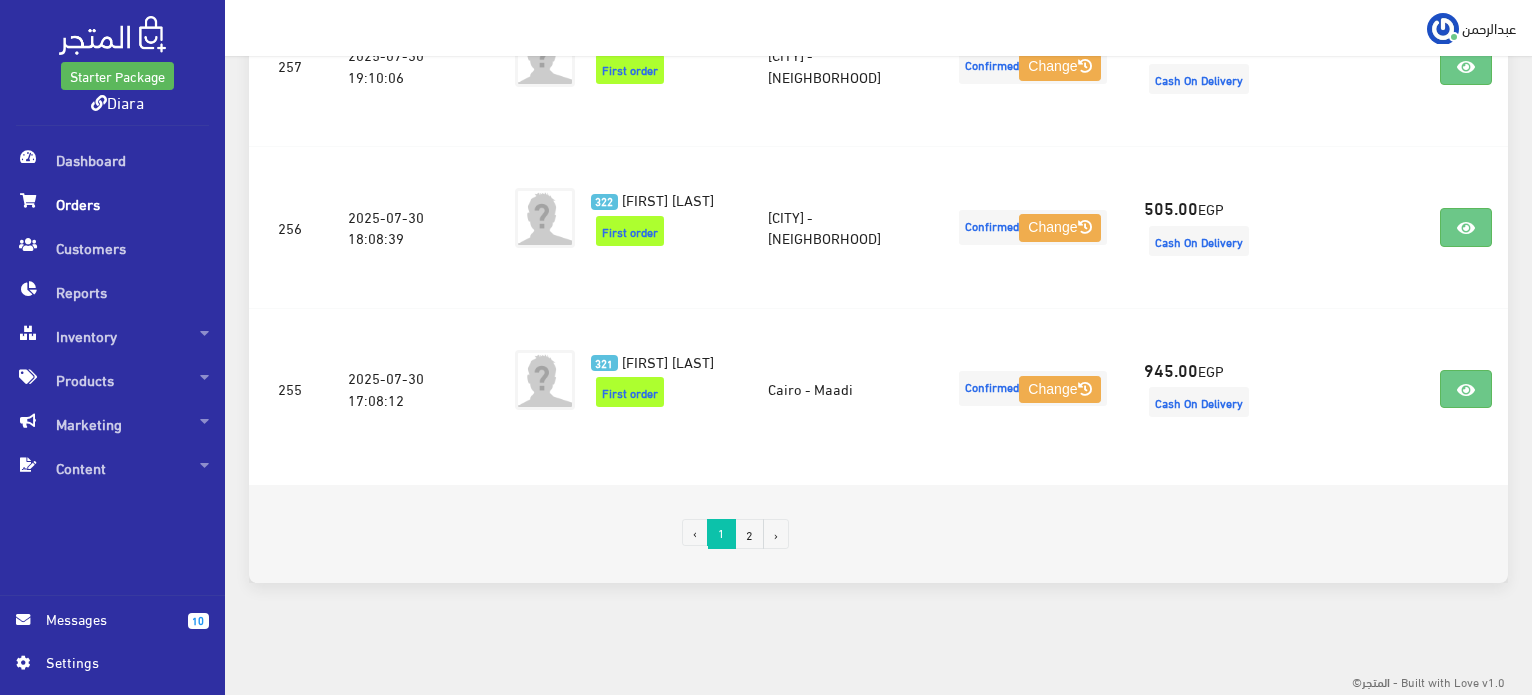 click on "2" at bounding box center (749, 534) 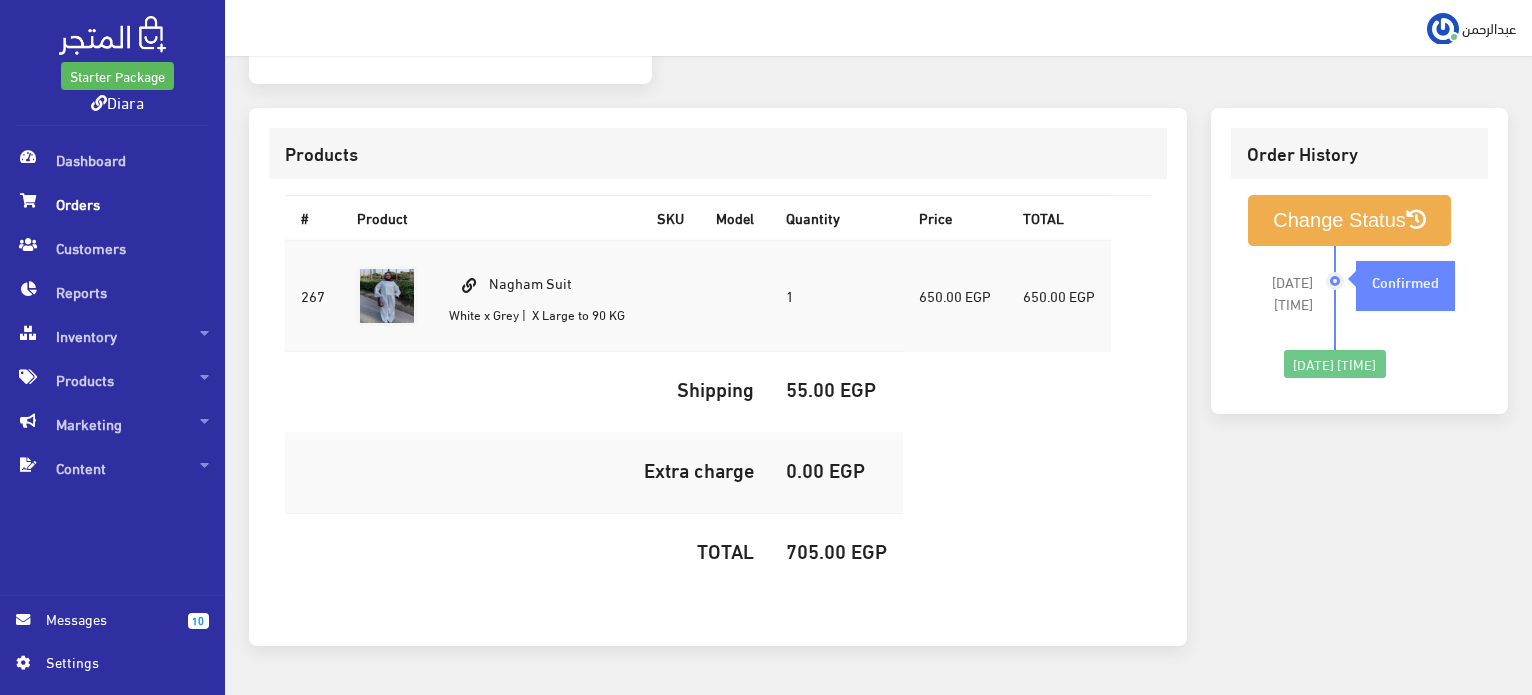 scroll, scrollTop: 566, scrollLeft: 0, axis: vertical 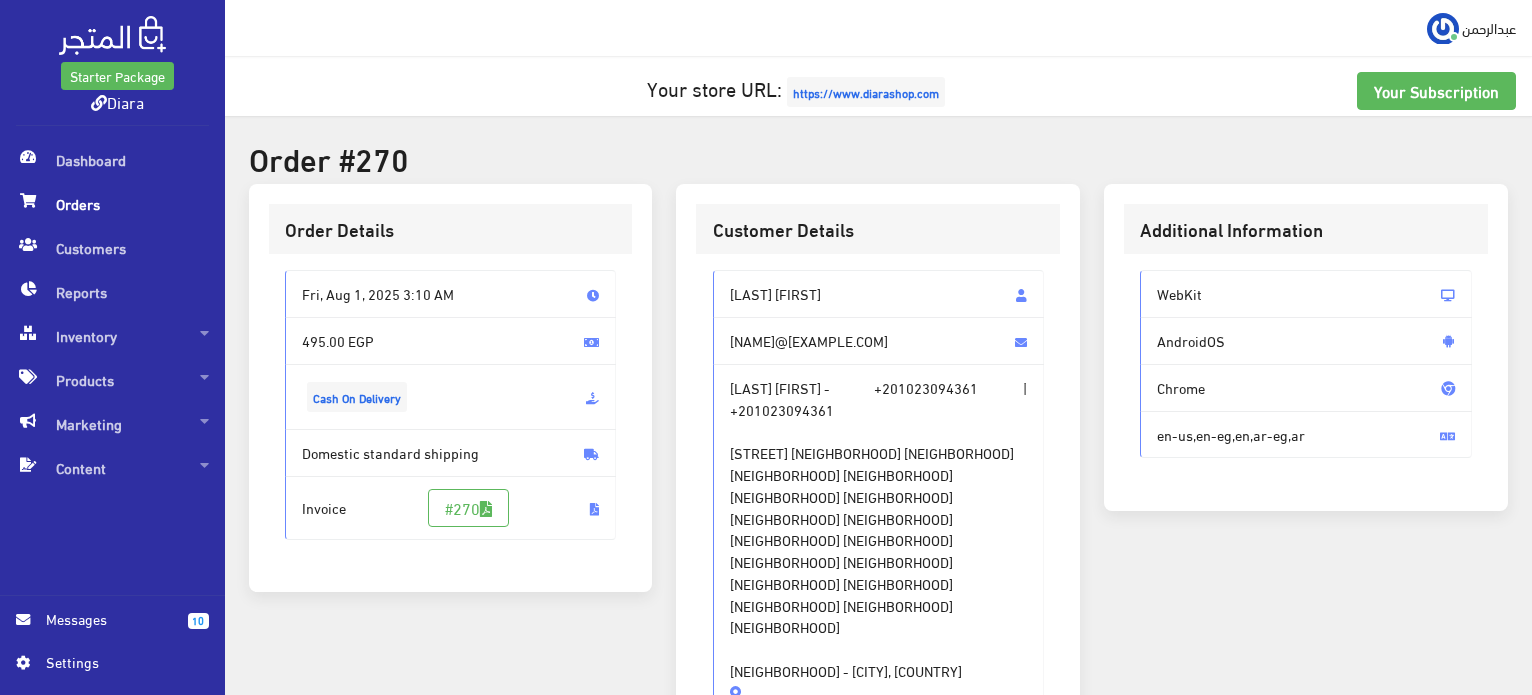 click on "+201023094361" at bounding box center (926, 388) 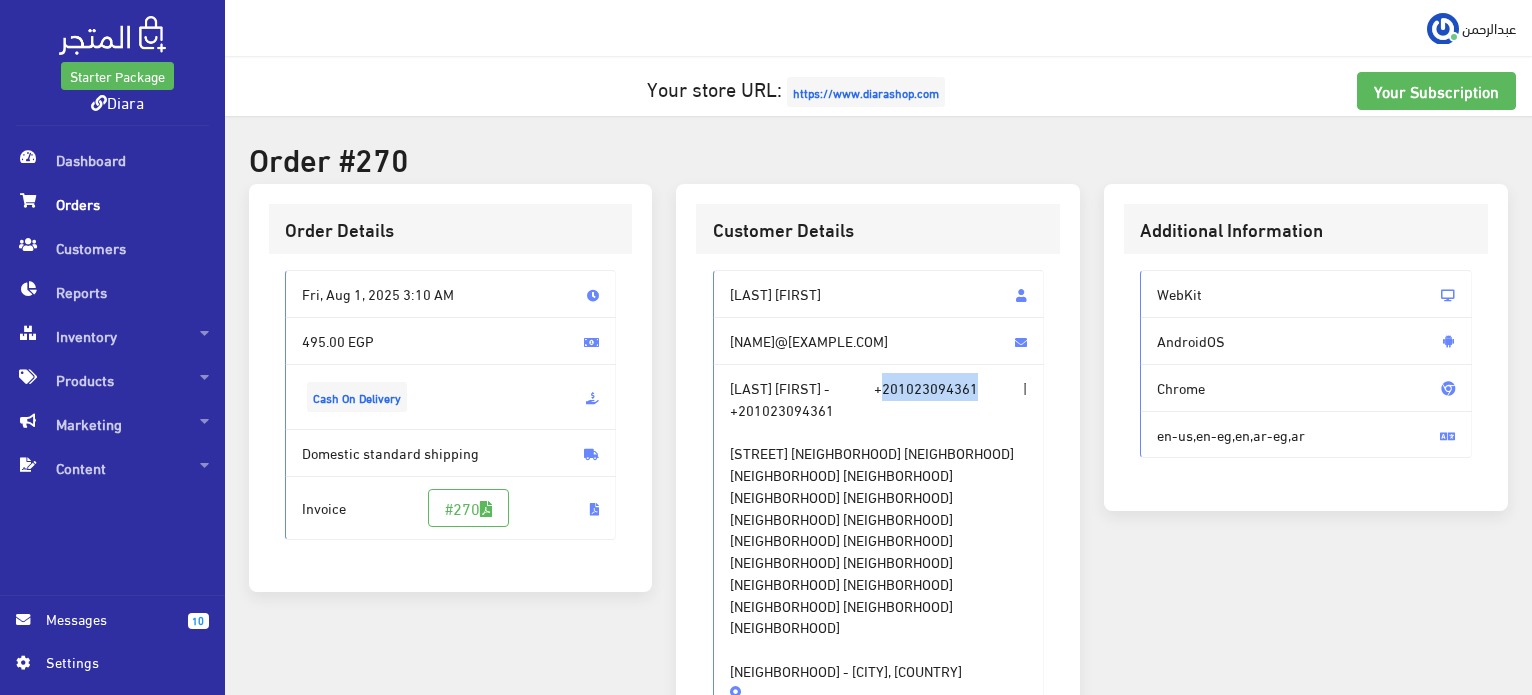 click on "+201023094361" at bounding box center [926, 388] 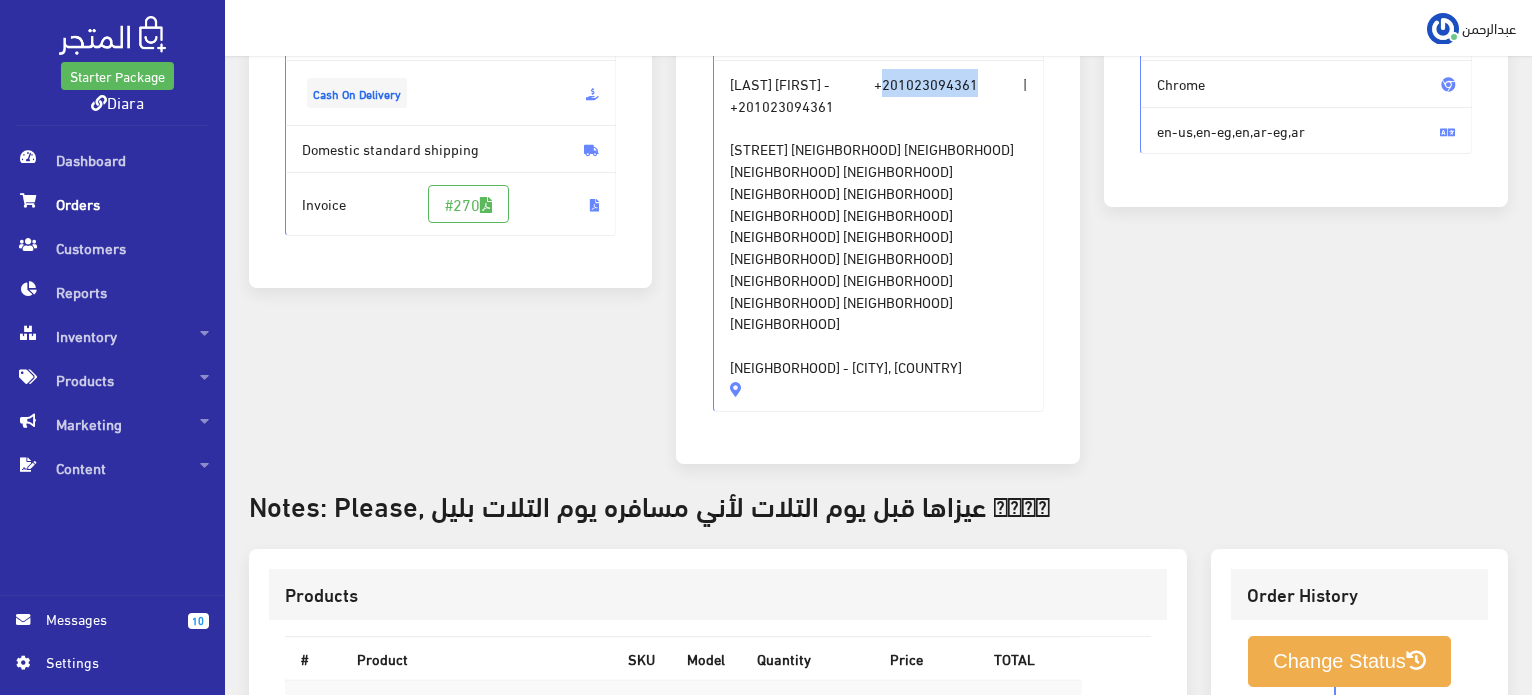 scroll, scrollTop: 400, scrollLeft: 0, axis: vertical 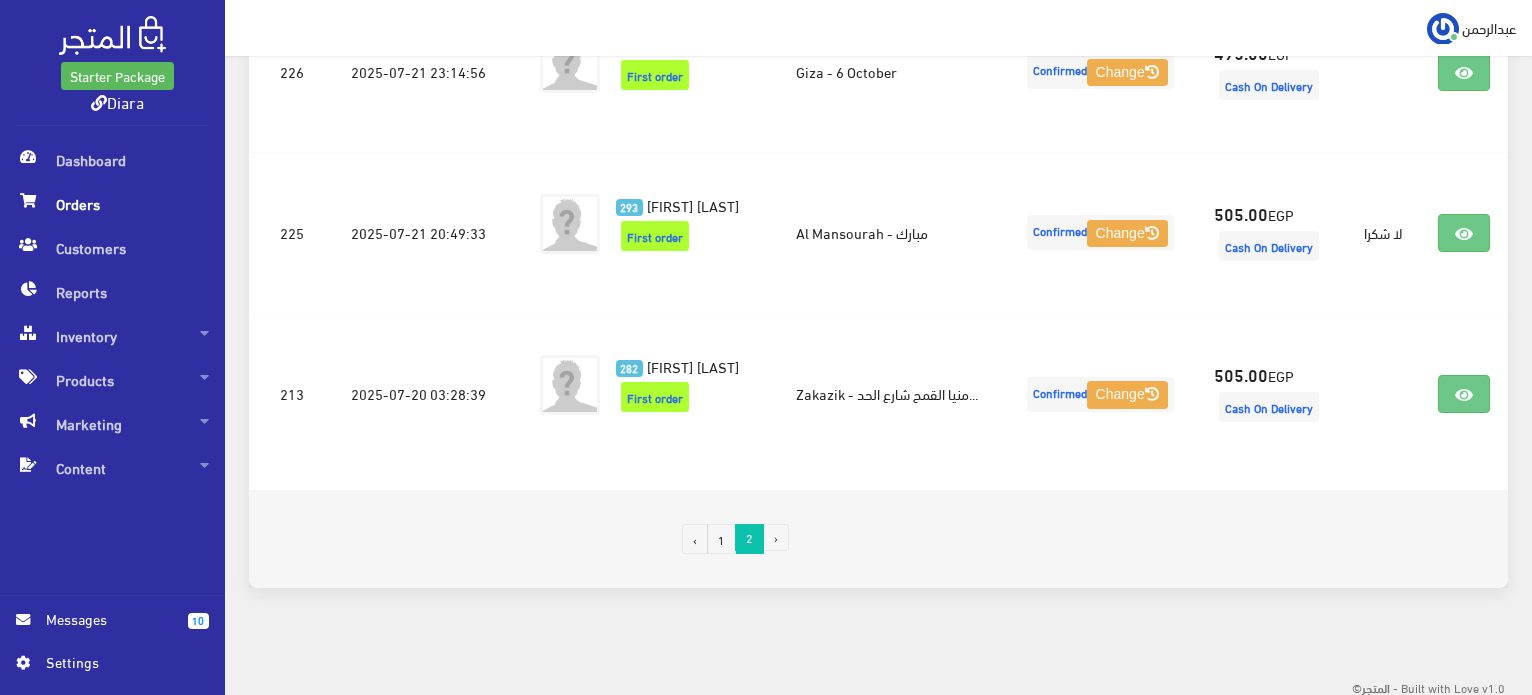 click on "1" at bounding box center [721, 539] 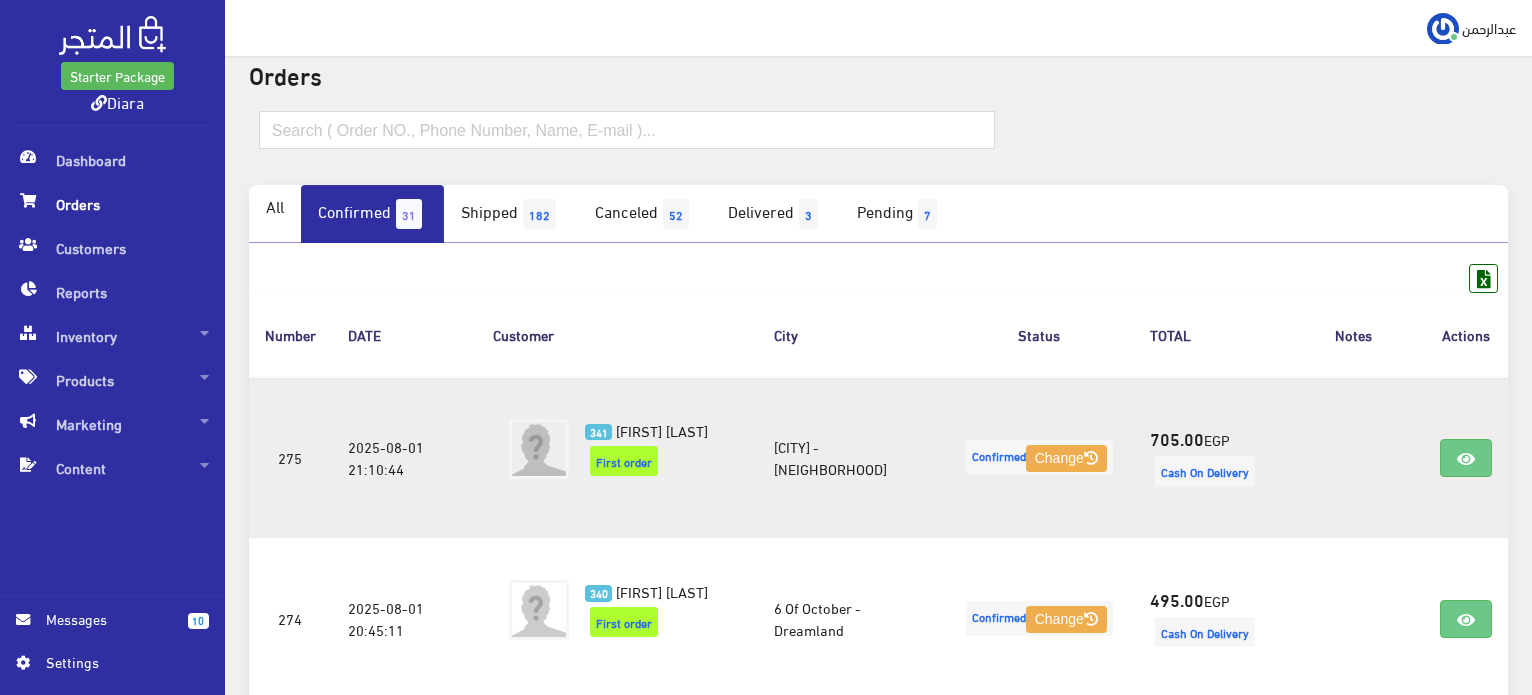 scroll, scrollTop: 0, scrollLeft: 0, axis: both 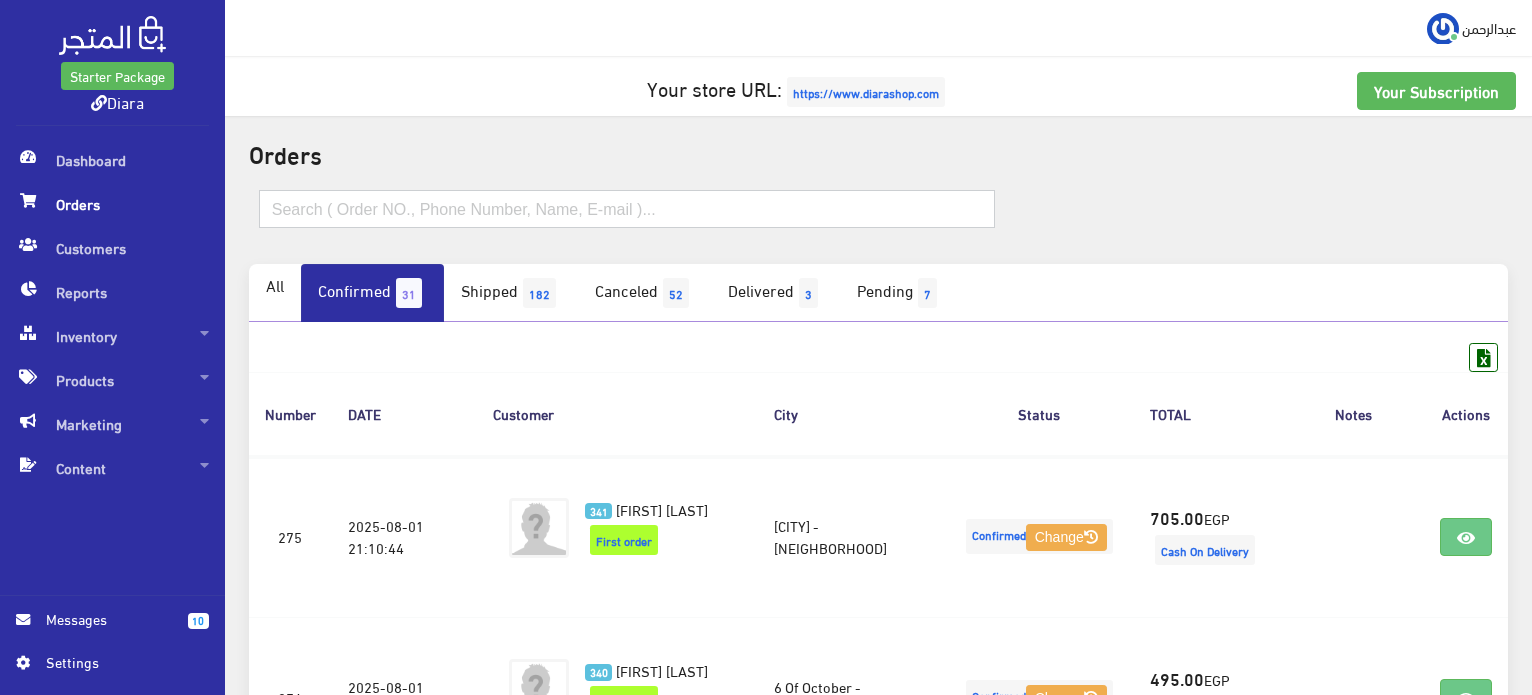 click at bounding box center (627, 209) 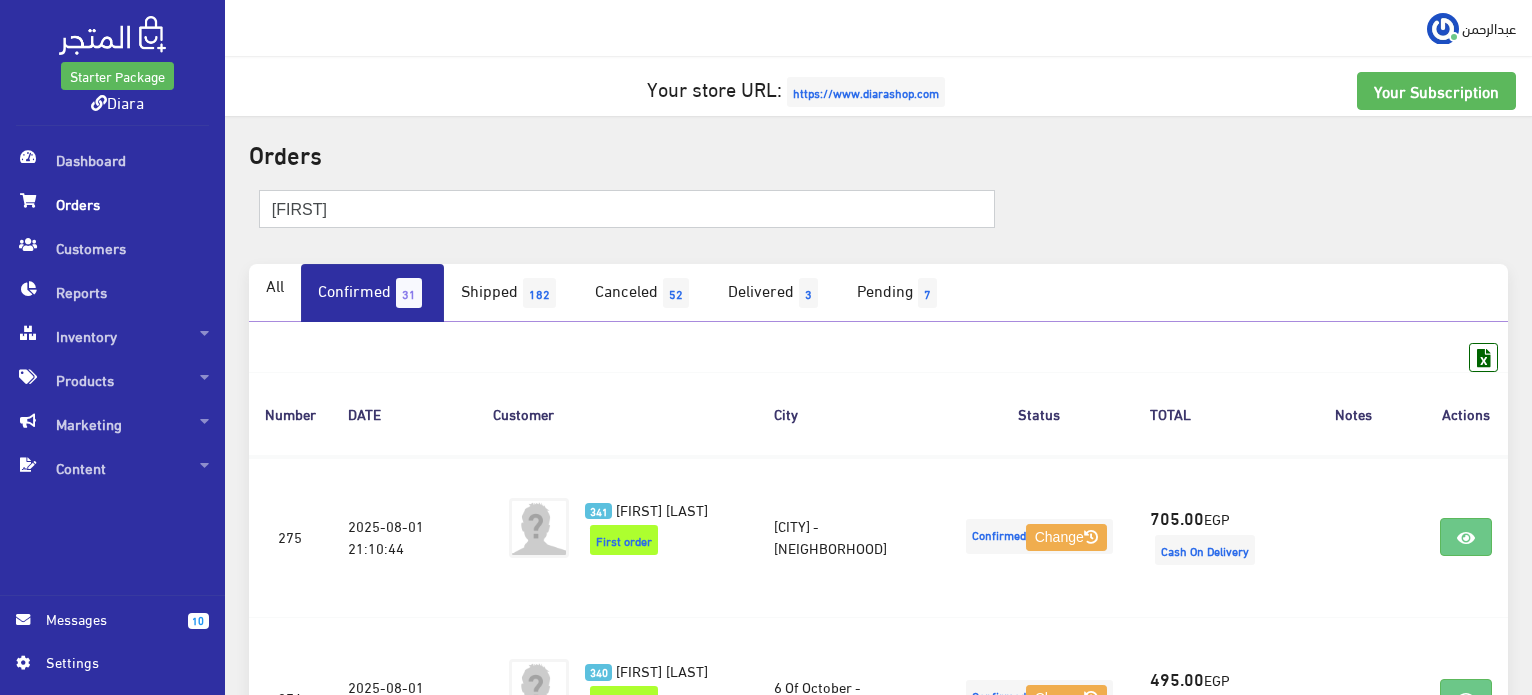 type on "[FIRST]" 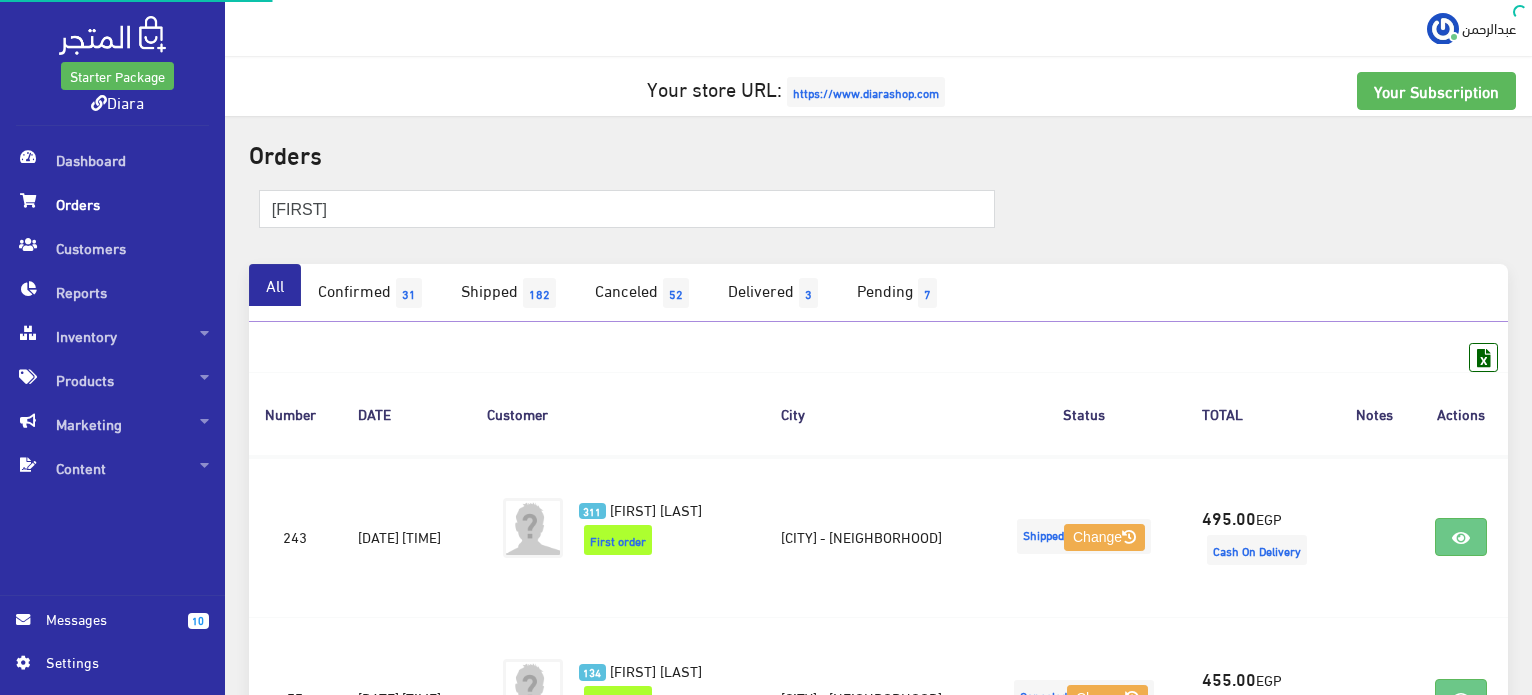 scroll, scrollTop: 0, scrollLeft: 0, axis: both 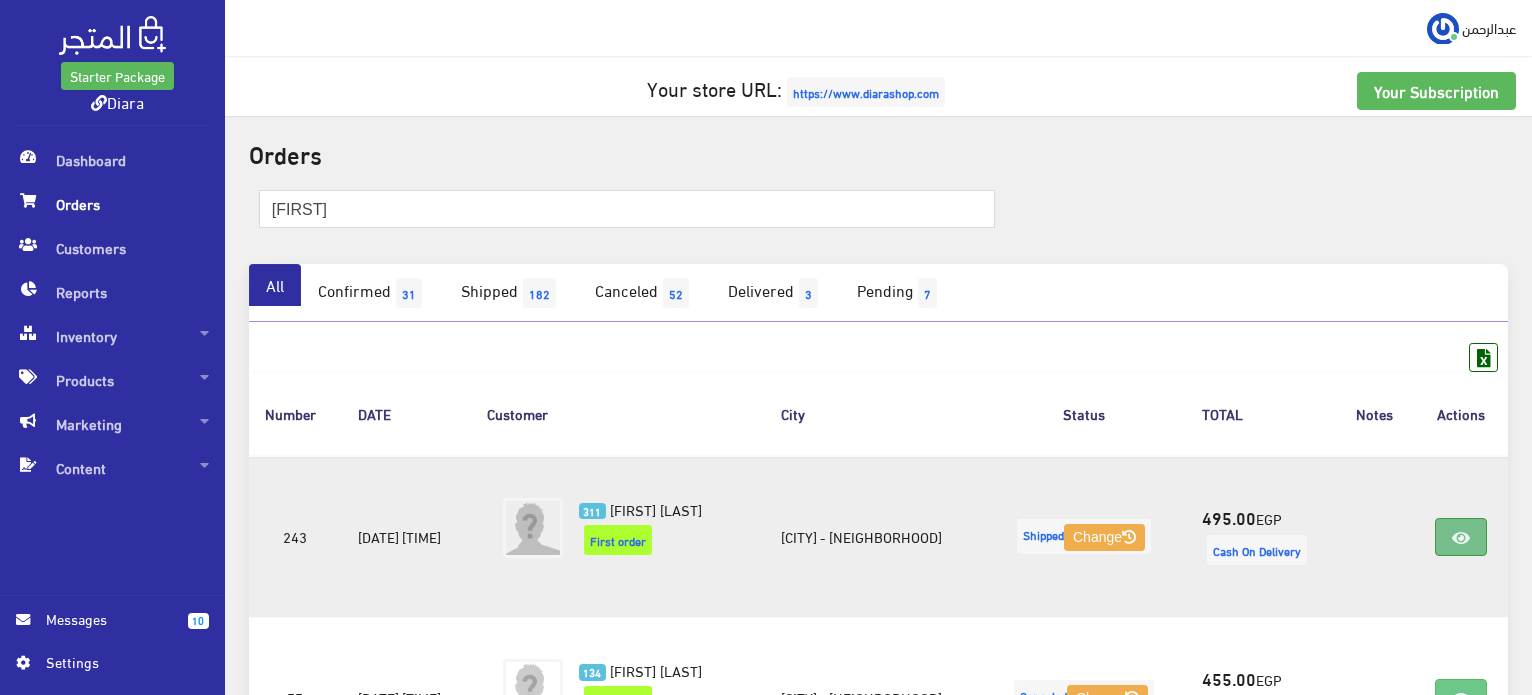 click at bounding box center (1461, 537) 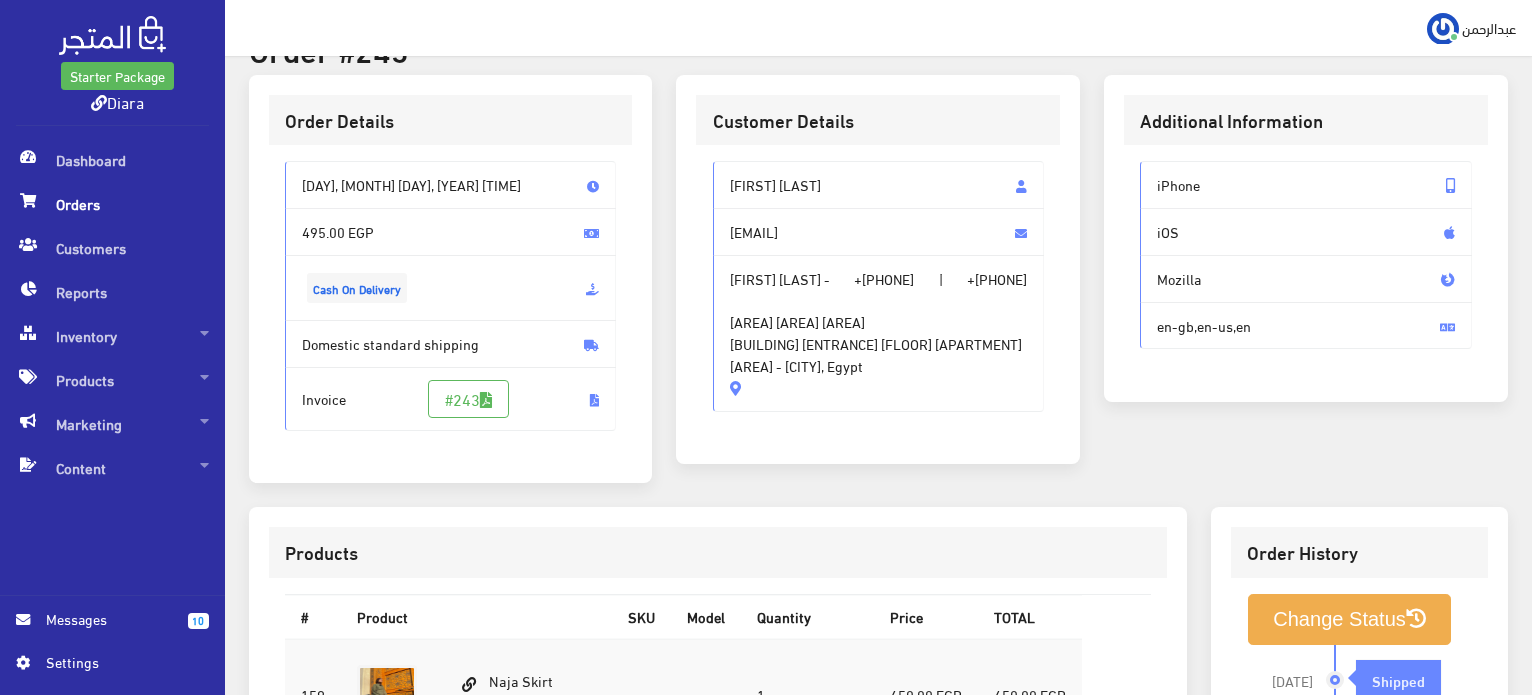 scroll, scrollTop: 0, scrollLeft: 0, axis: both 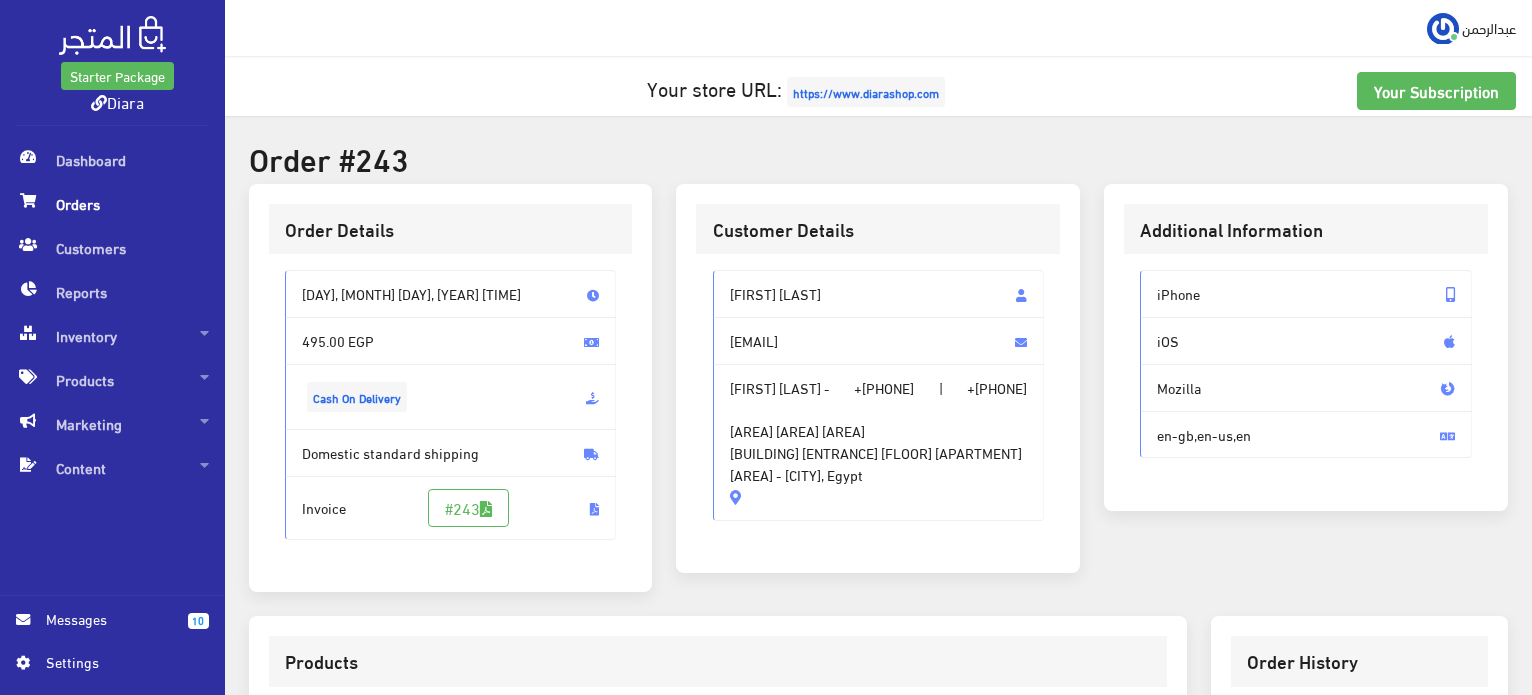 drag, startPoint x: 806, startPoint y: 294, endPoint x: 692, endPoint y: 303, distance: 114.35471 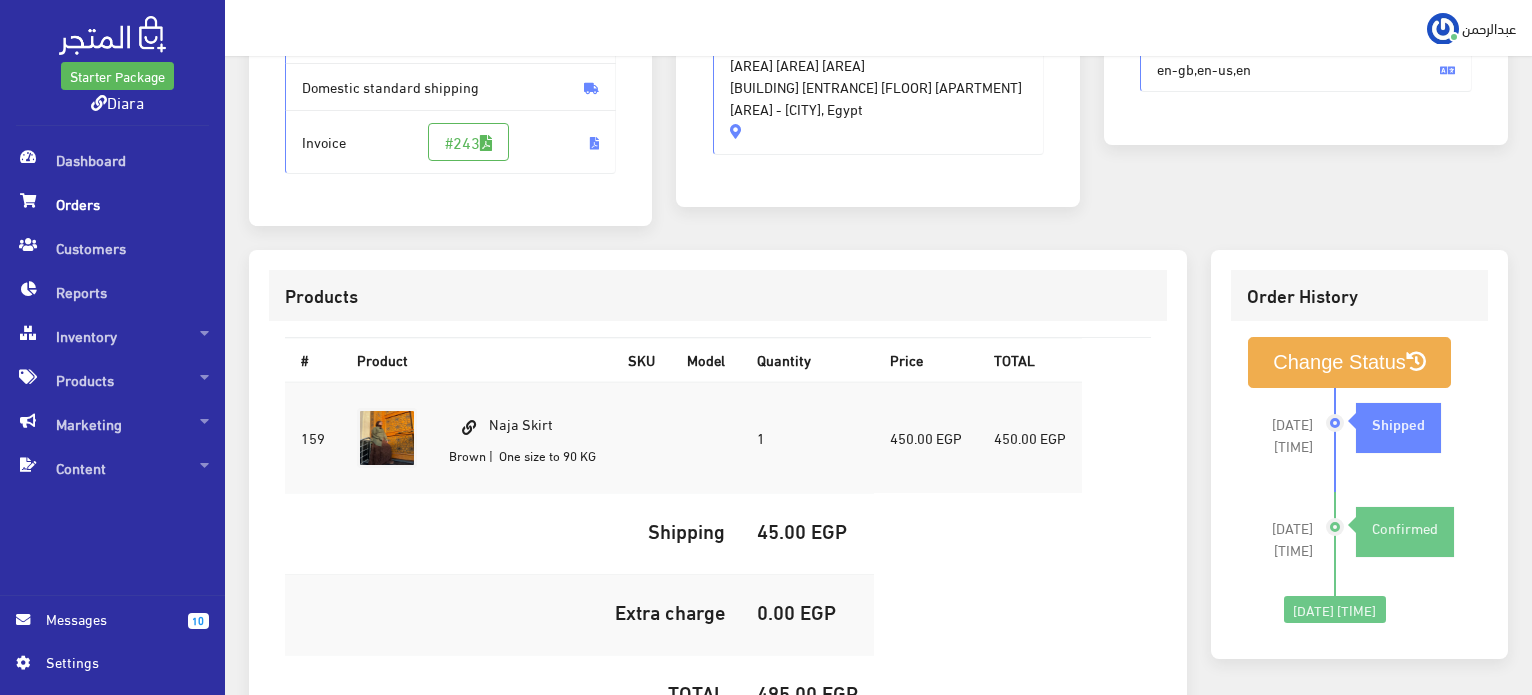 scroll, scrollTop: 66, scrollLeft: 0, axis: vertical 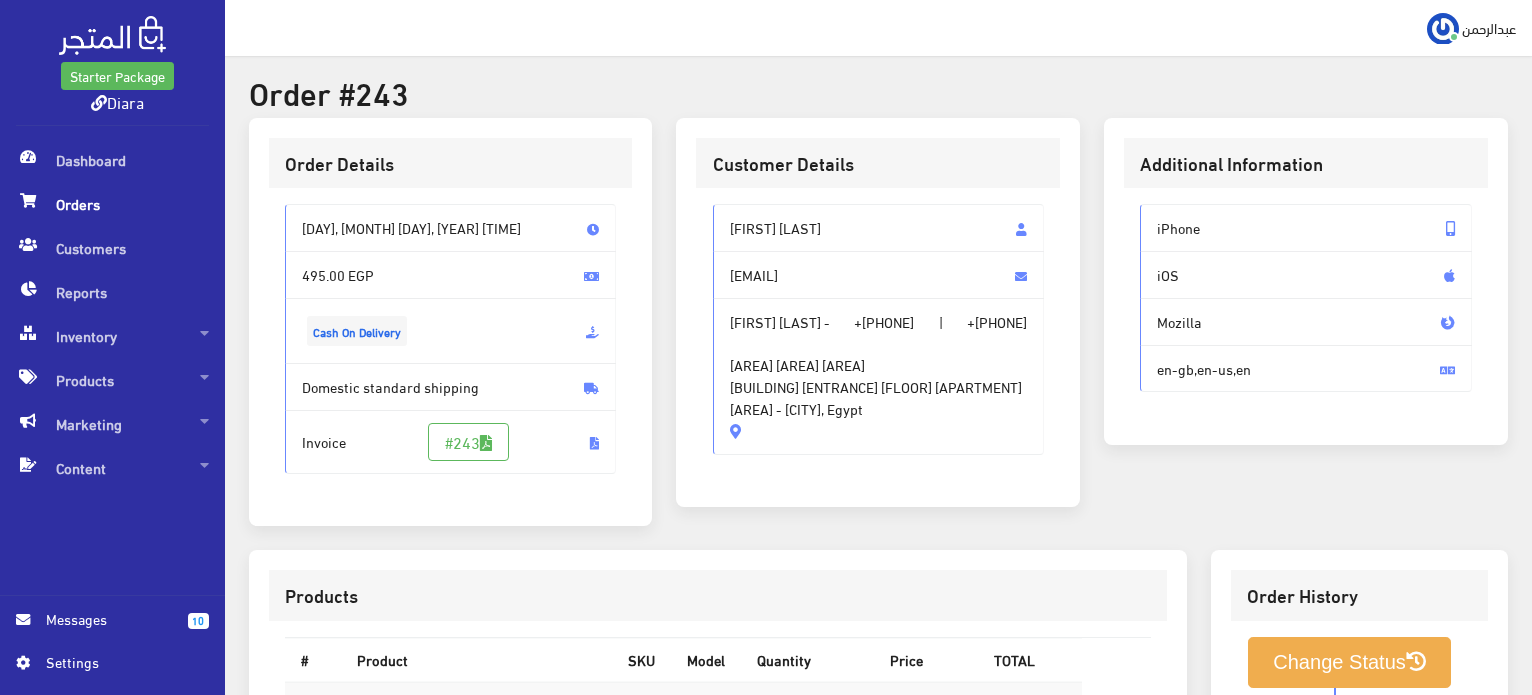 click on "Orders" at bounding box center [112, 204] 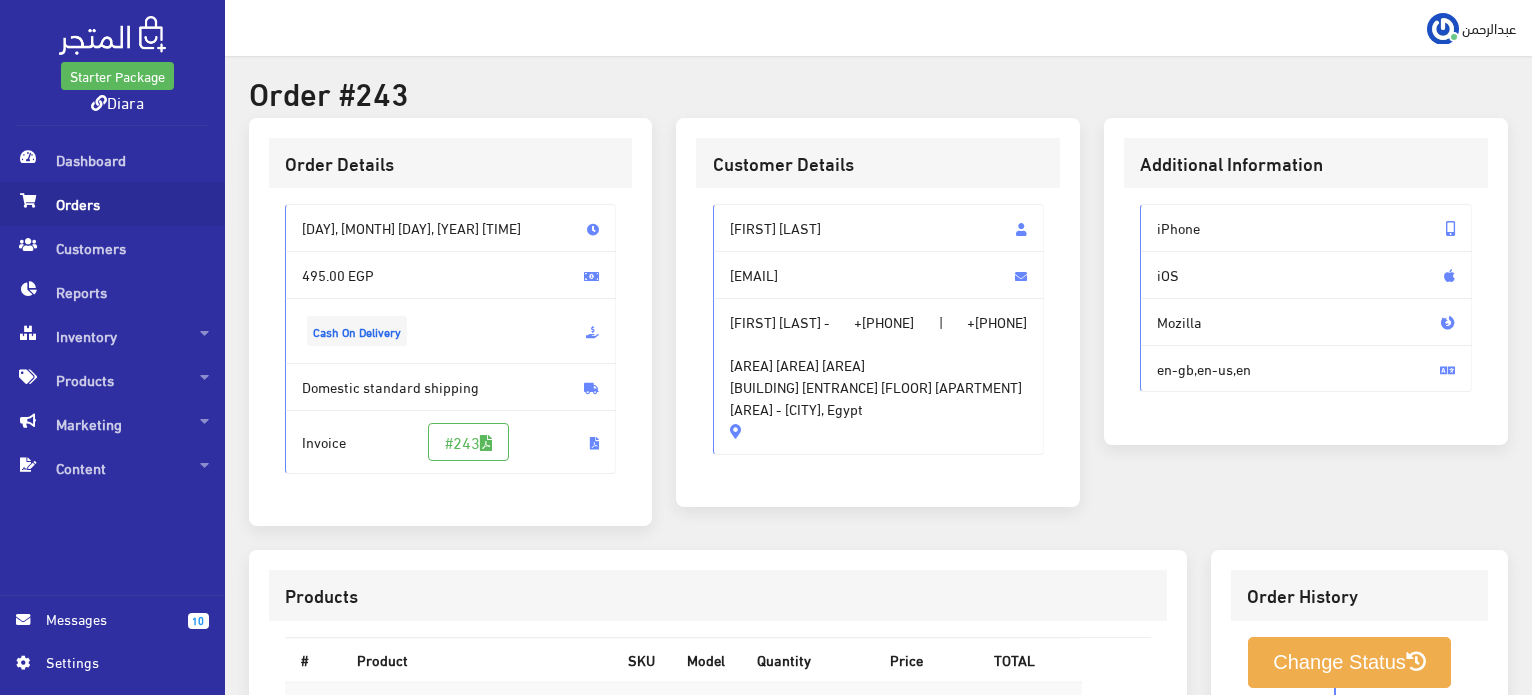 click on "Orders" at bounding box center (112, 204) 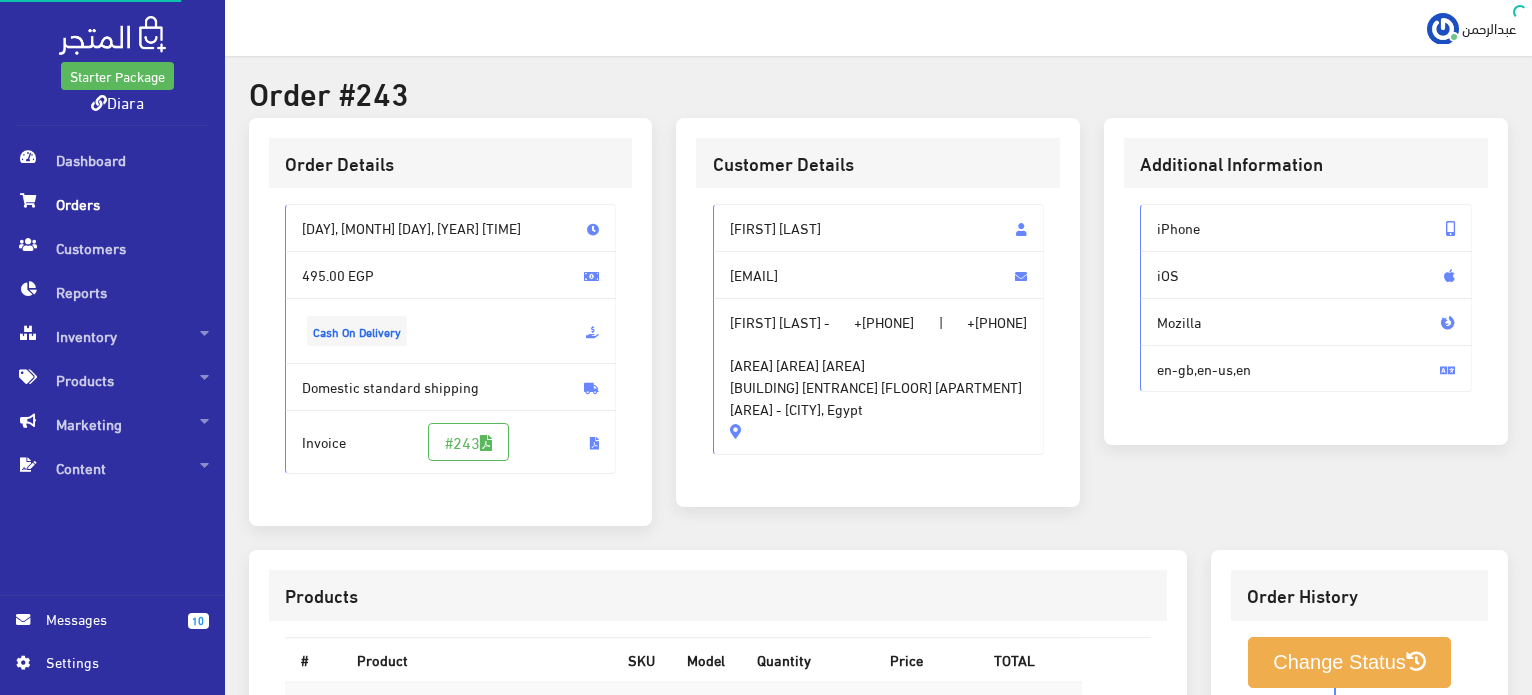 click on "Orders" at bounding box center (112, 204) 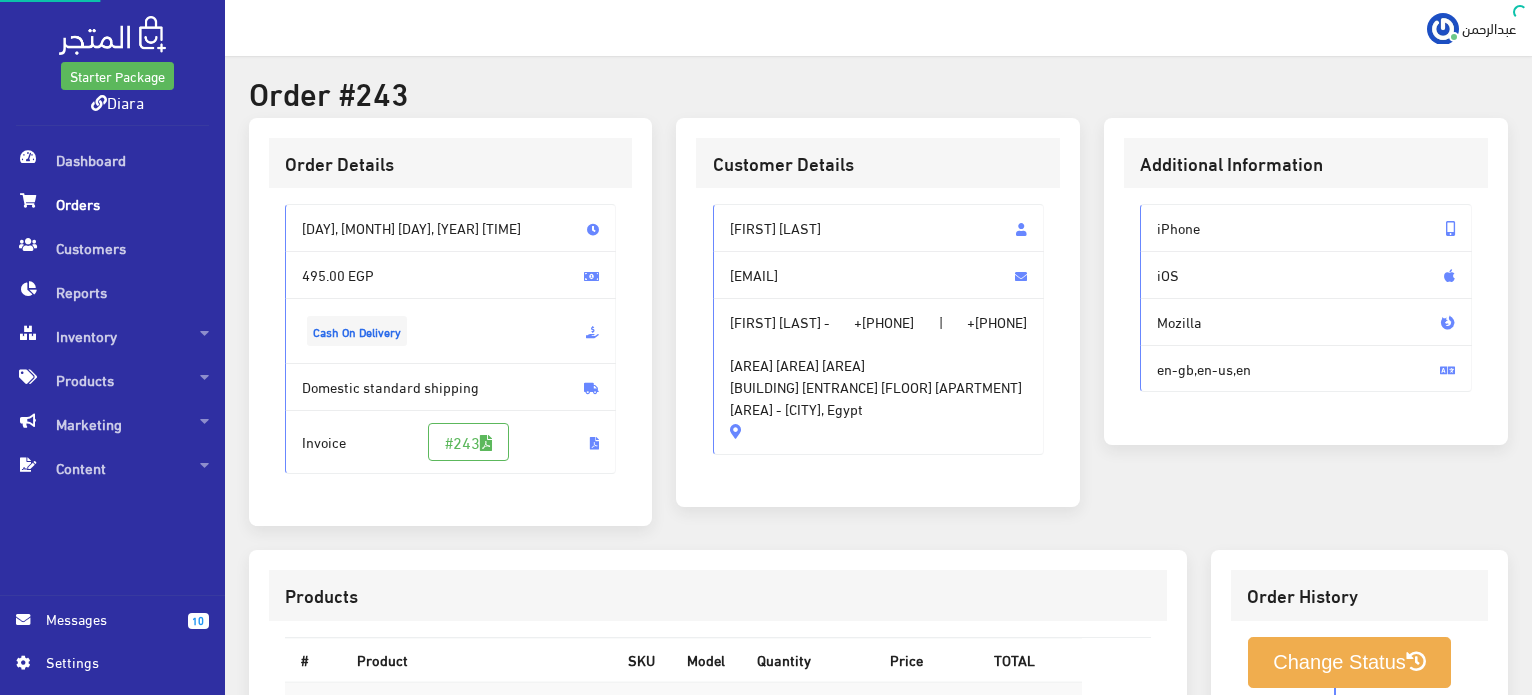 click on "Orders" at bounding box center (112, 204) 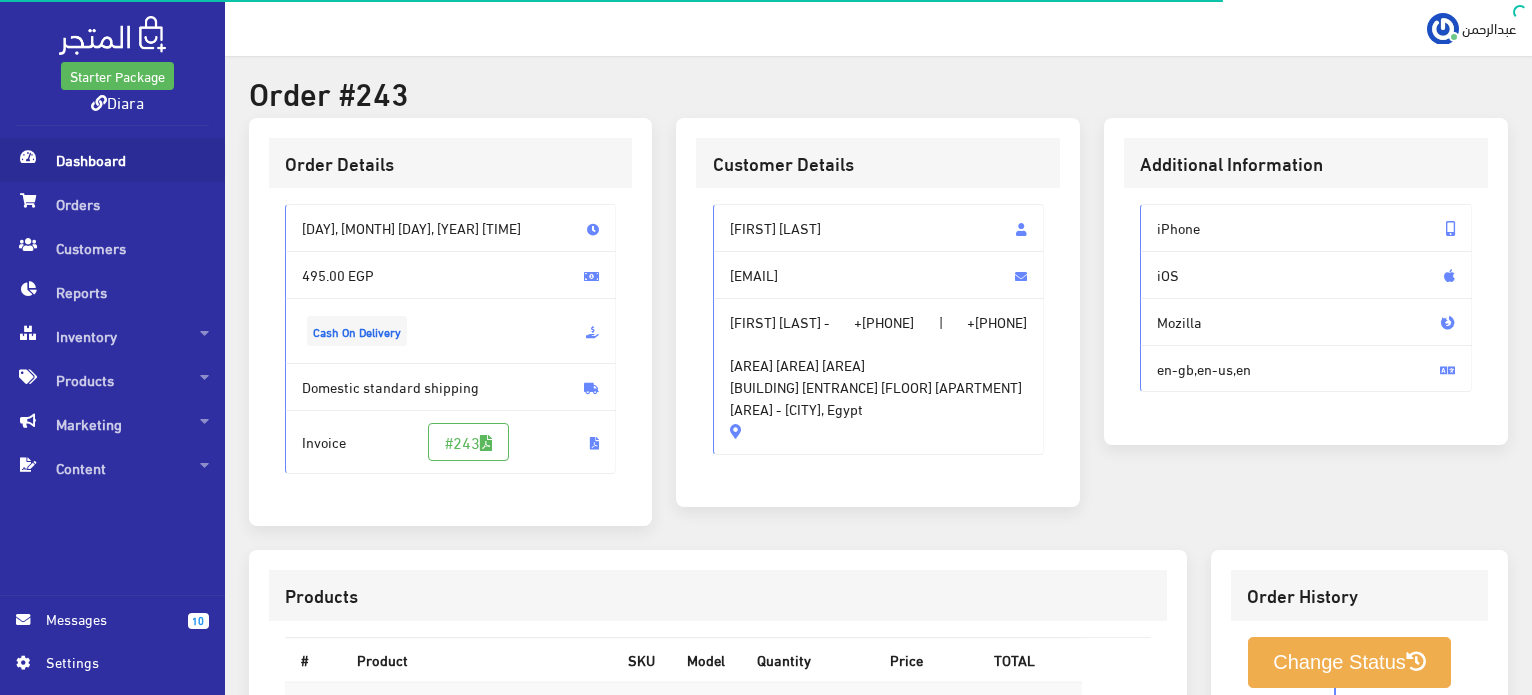 click on "Dashboard" at bounding box center (112, 160) 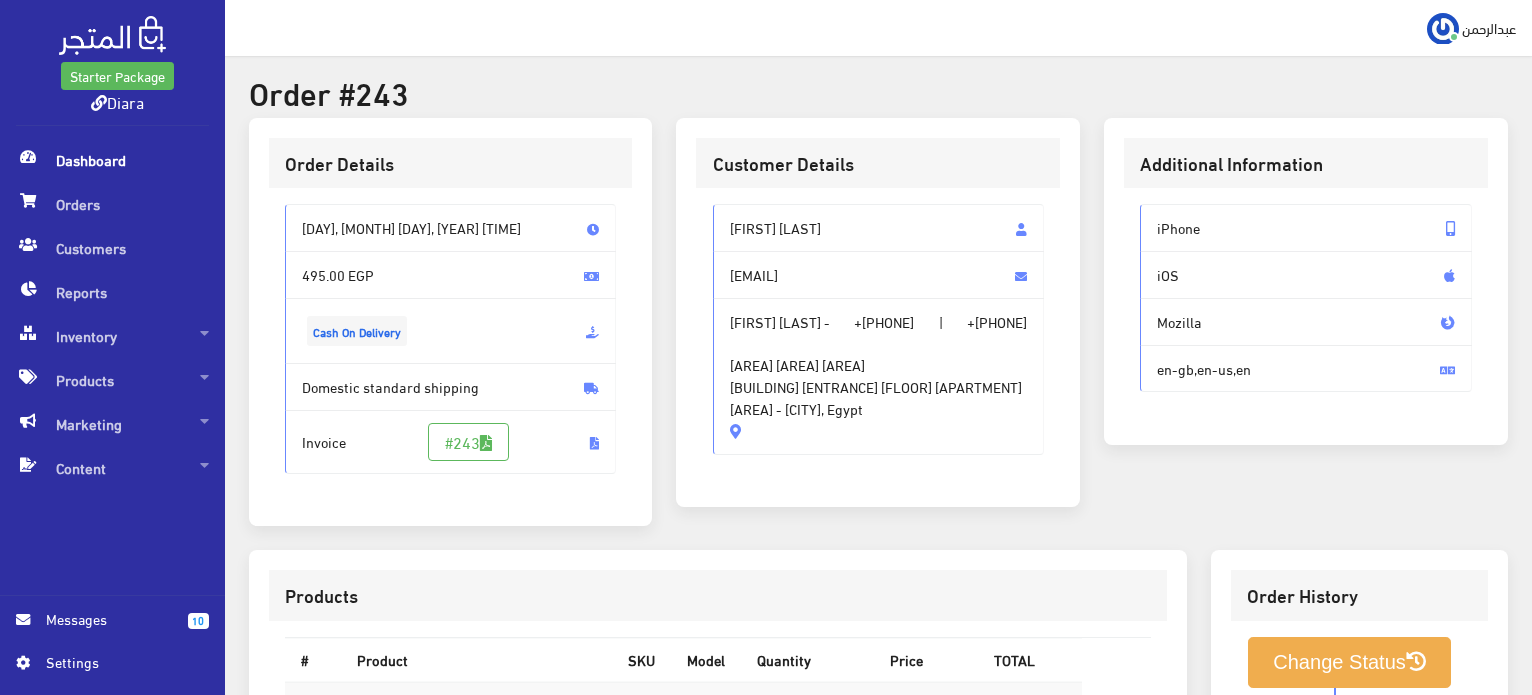 click on "Dashboard" at bounding box center (112, 160) 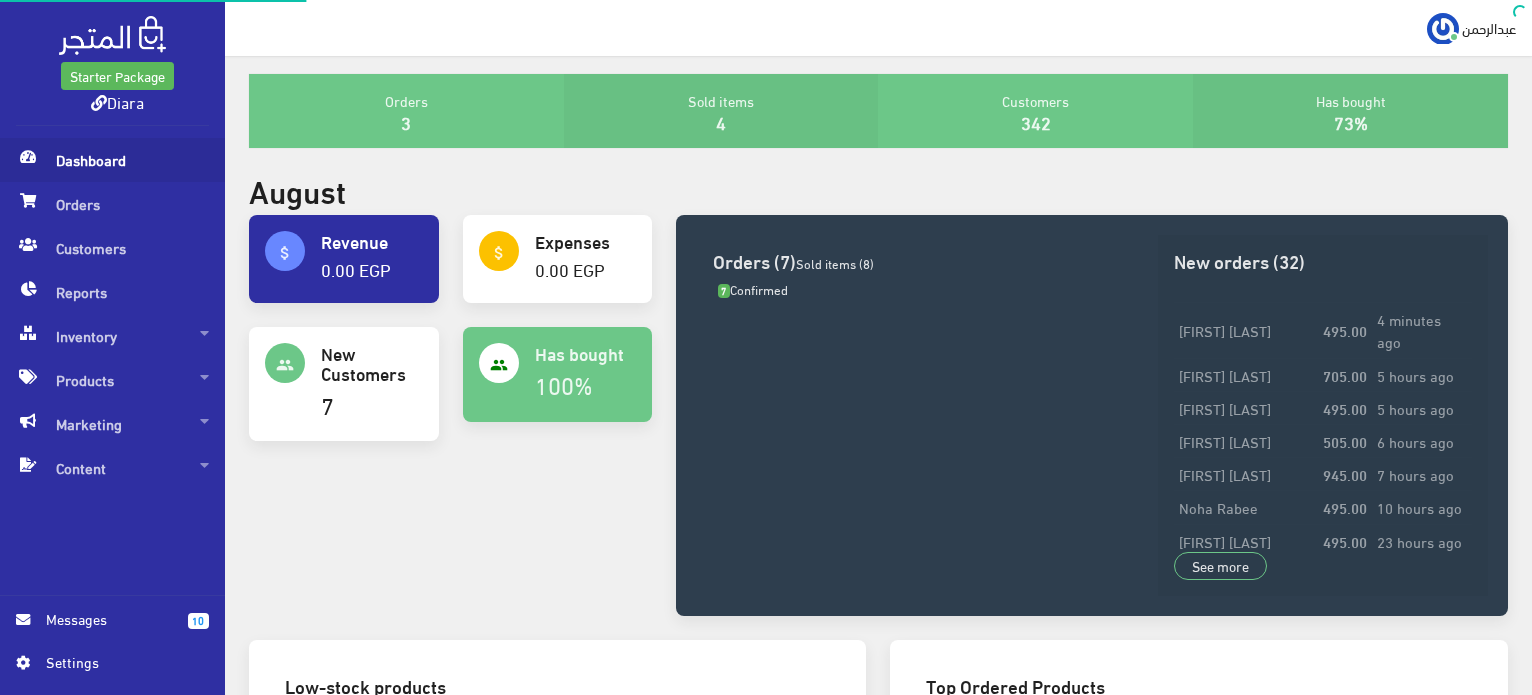 scroll, scrollTop: 0, scrollLeft: 0, axis: both 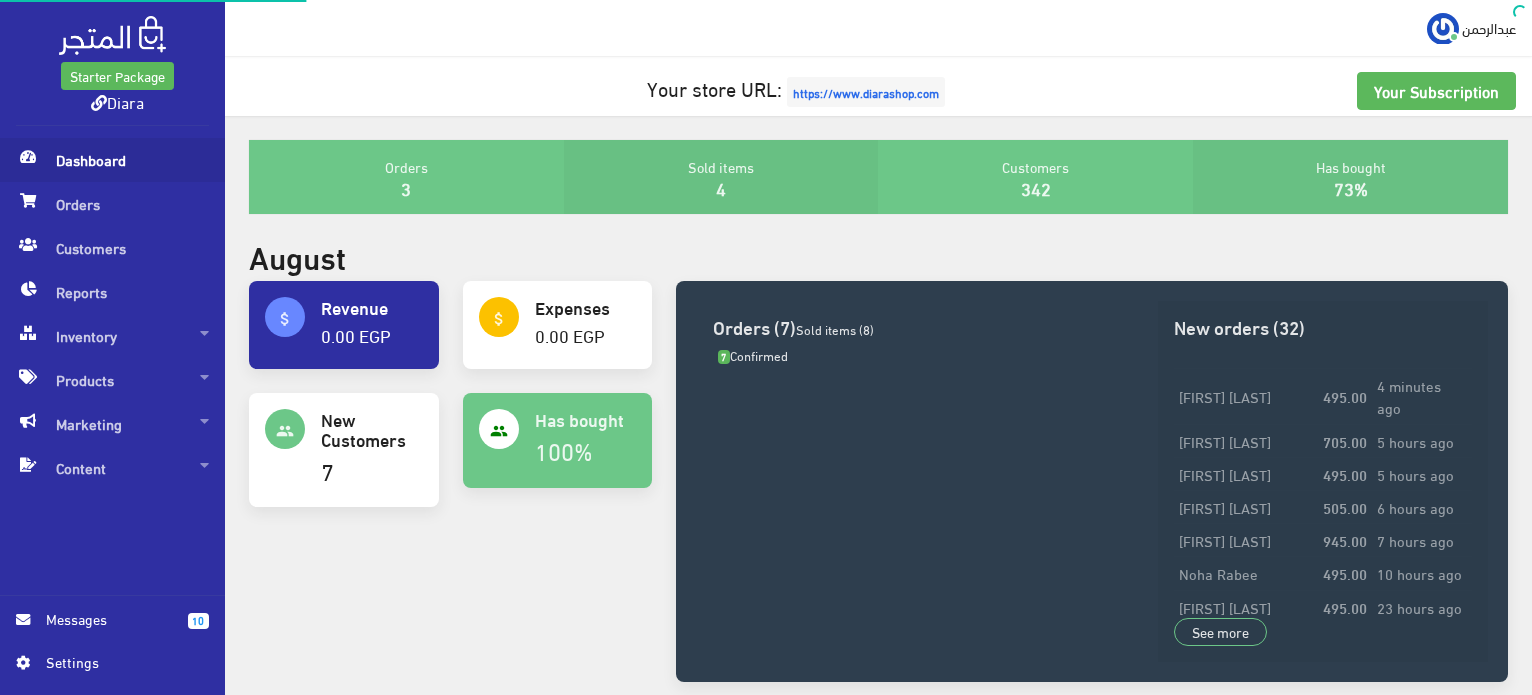 click on "Dashboard" at bounding box center [112, 160] 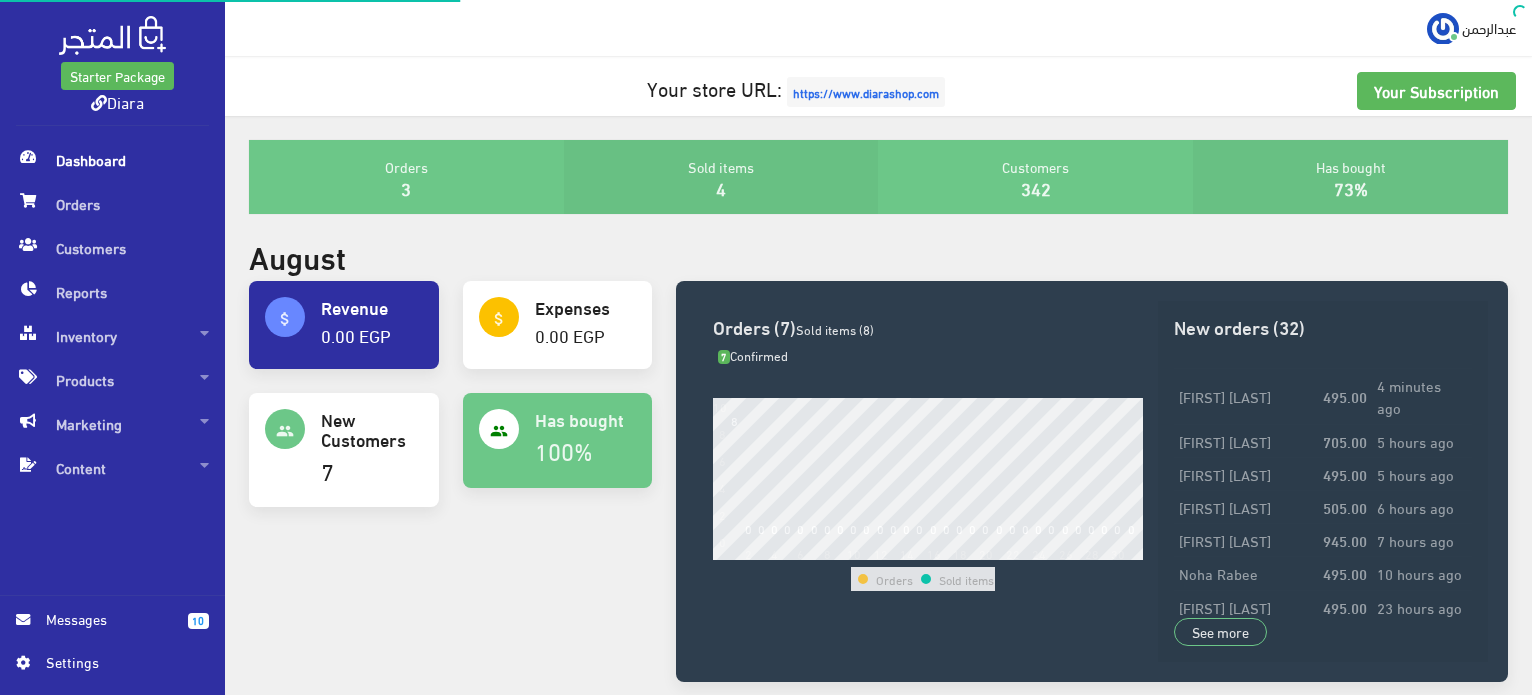 click on "Dashboard" at bounding box center [112, 160] 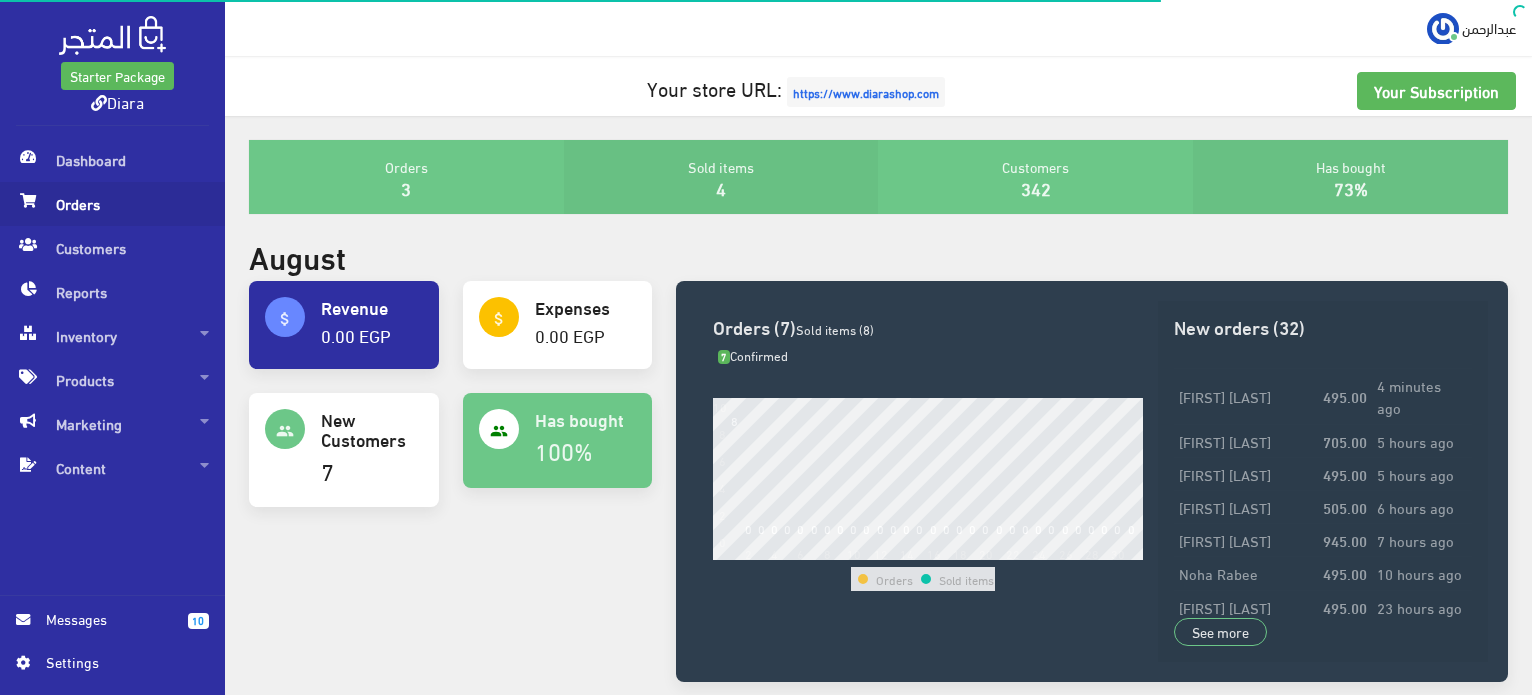 click on "Orders" at bounding box center [112, 204] 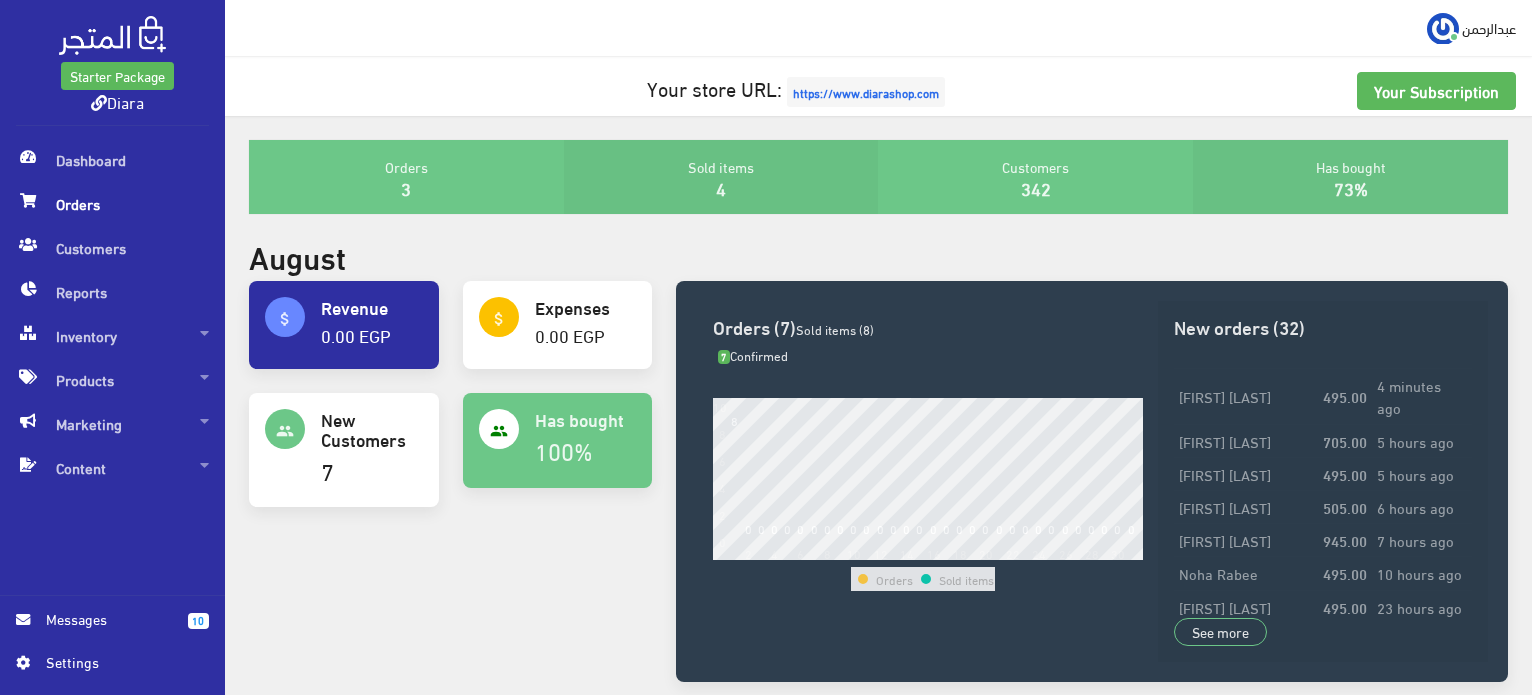 click on "Orders" at bounding box center [112, 204] 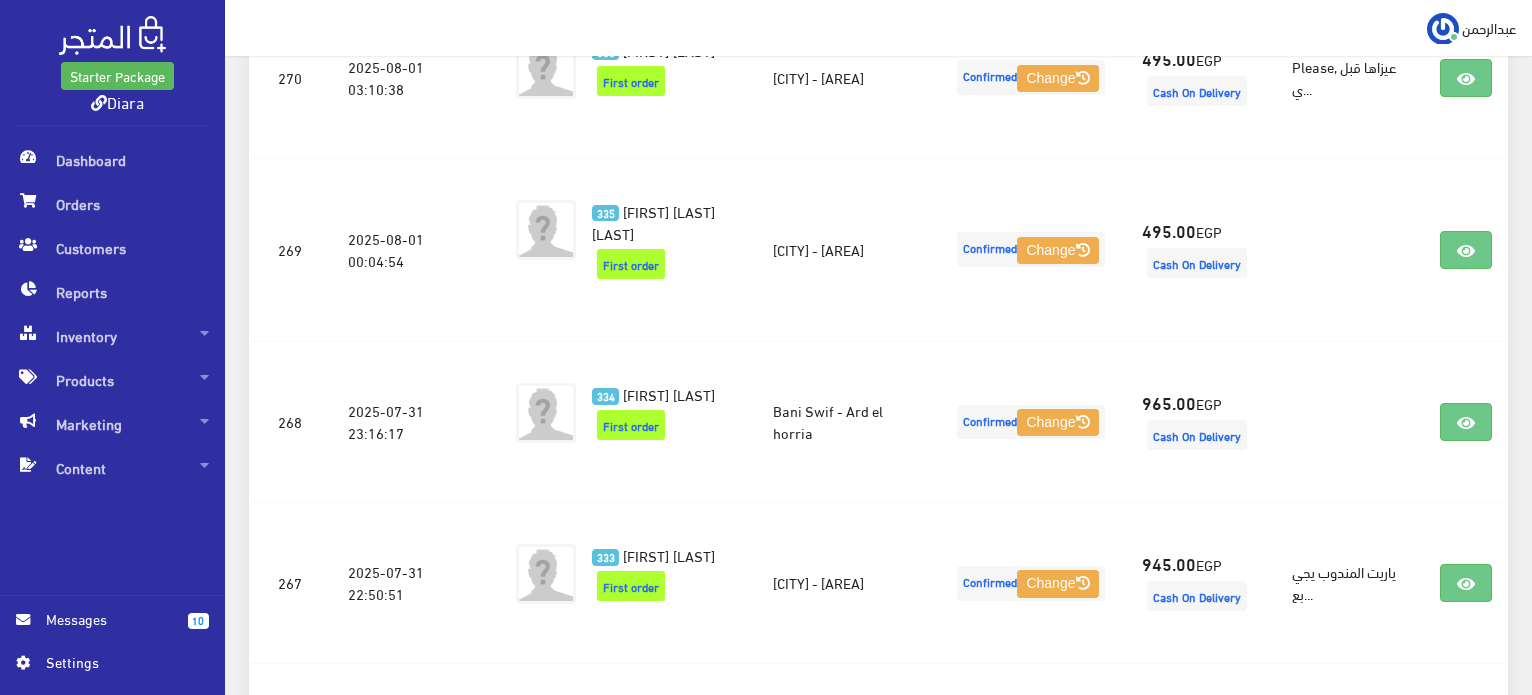 scroll, scrollTop: 1400, scrollLeft: 0, axis: vertical 